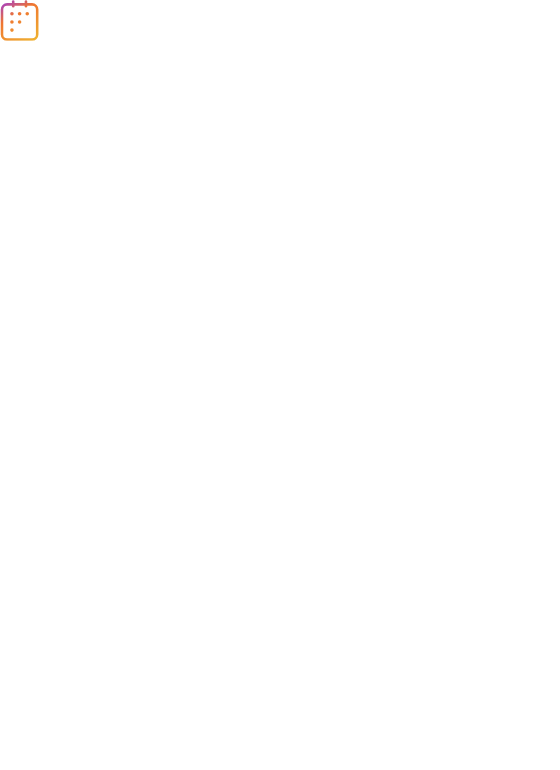 scroll, scrollTop: 0, scrollLeft: 0, axis: both 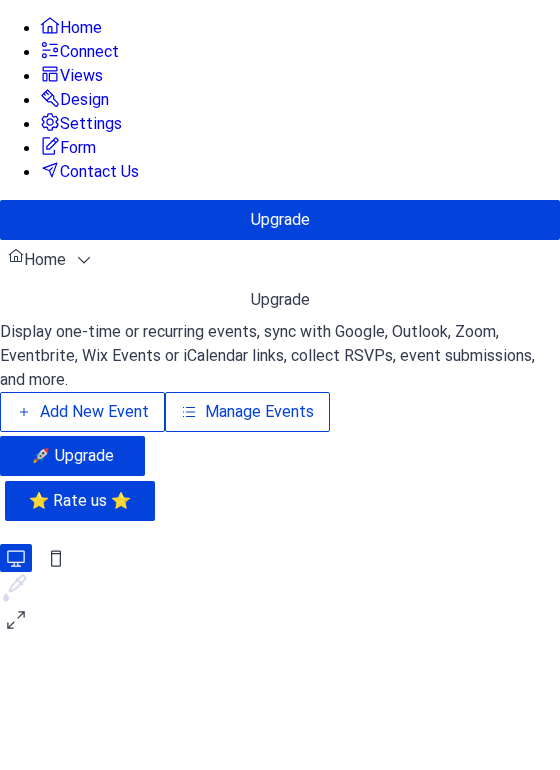 click on "Manage Events" at bounding box center [259, 412] 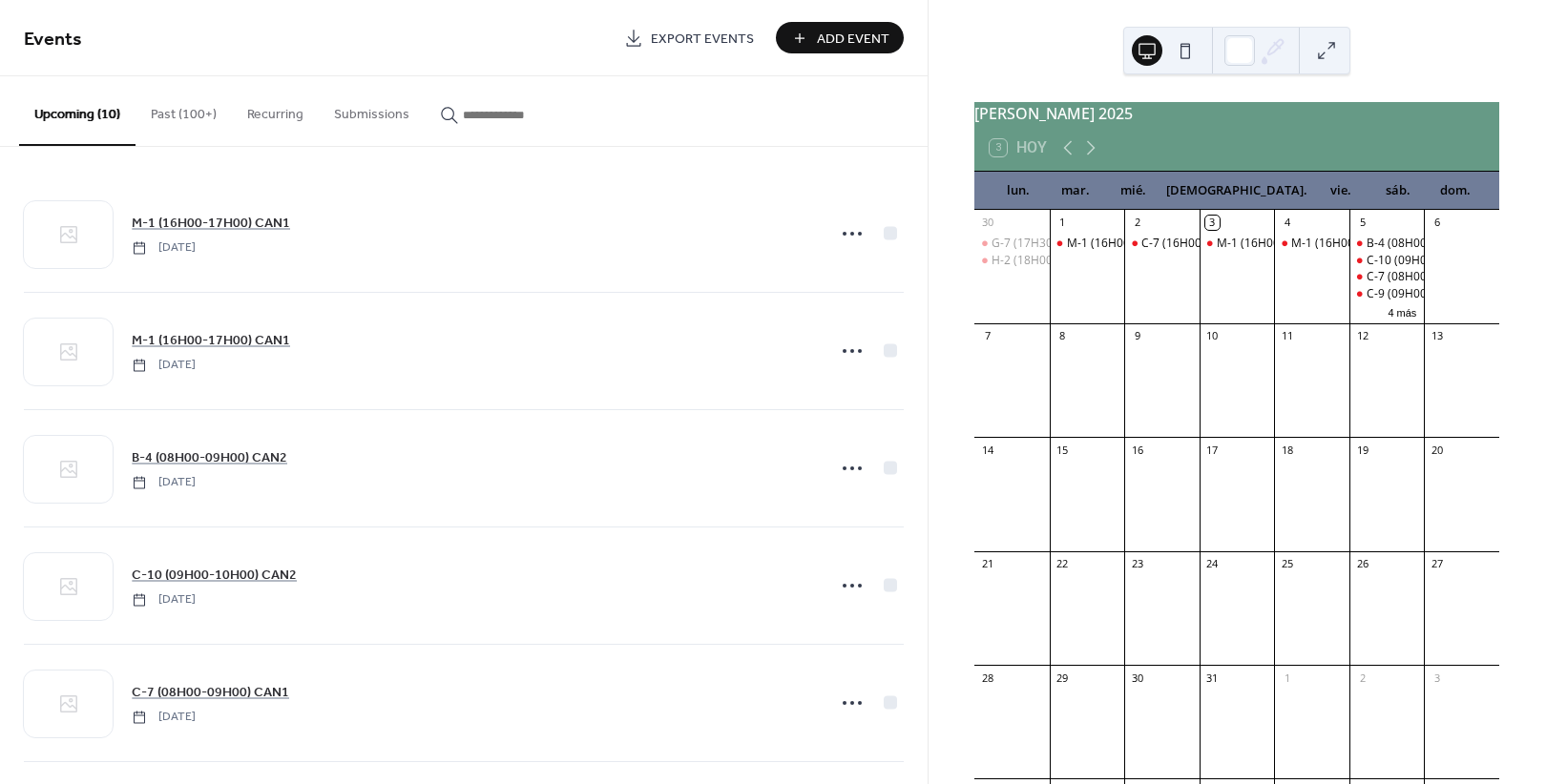 scroll, scrollTop: 0, scrollLeft: 0, axis: both 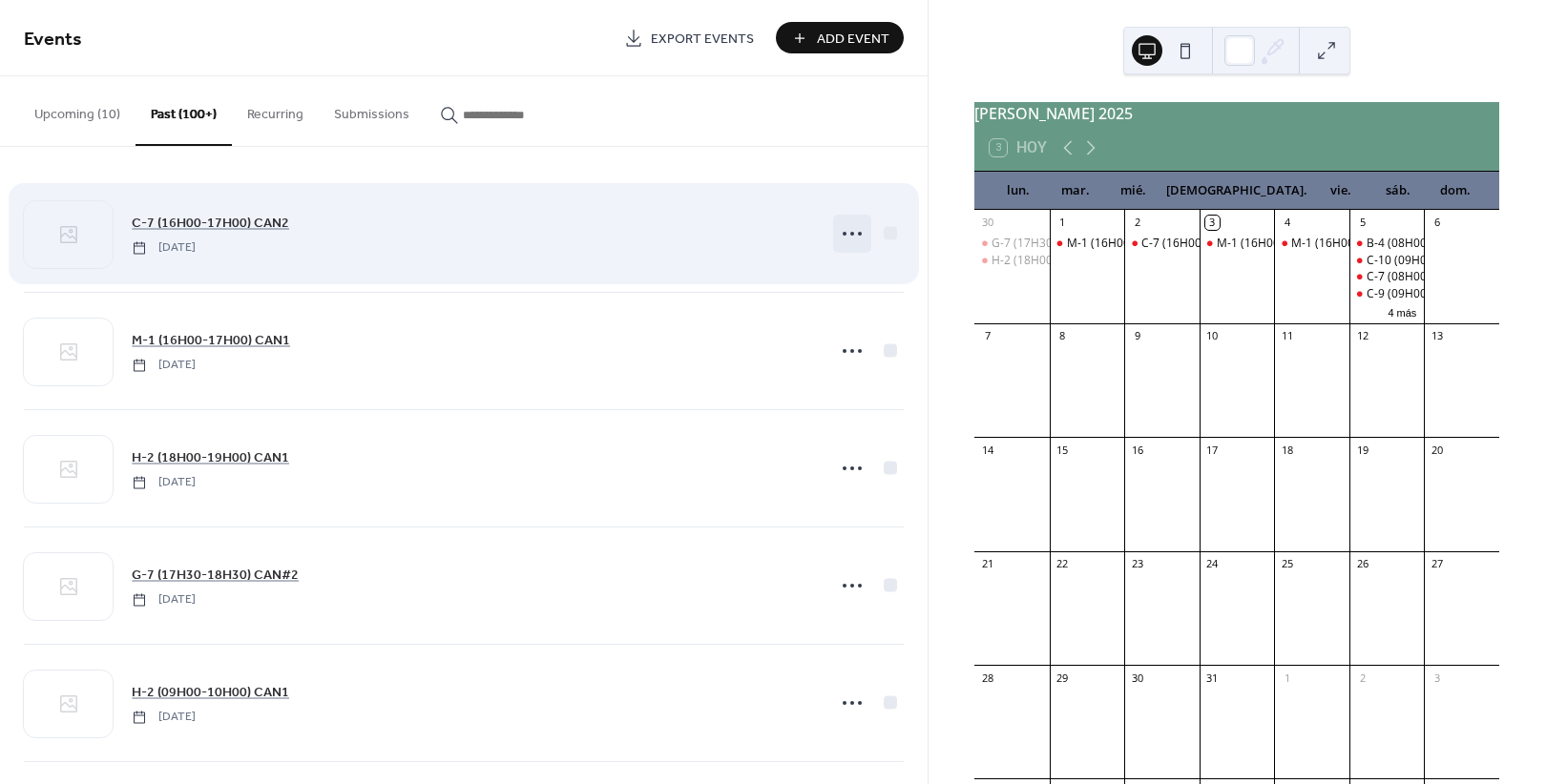click 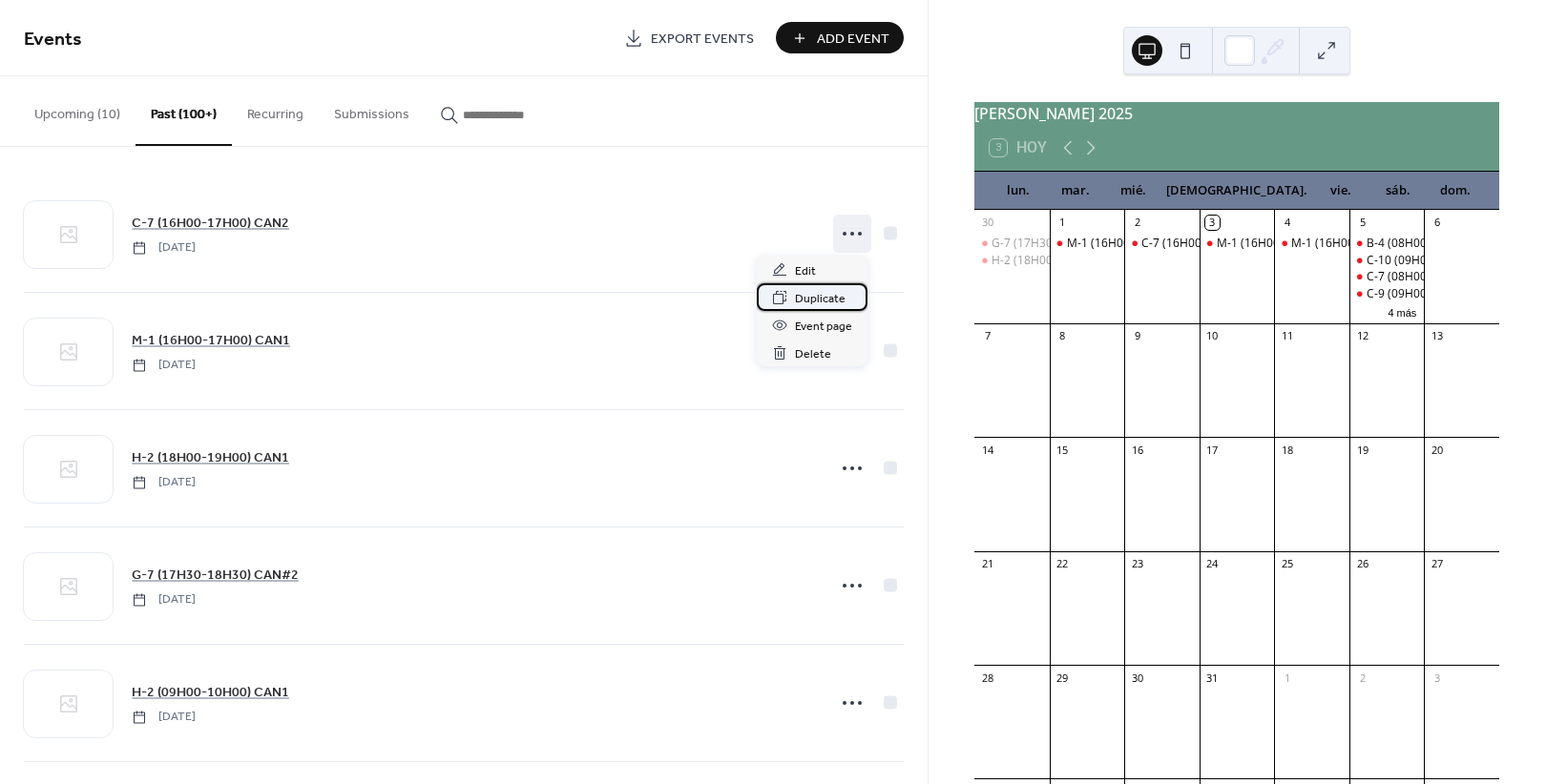 click on "Duplicate" at bounding box center [820, 299] 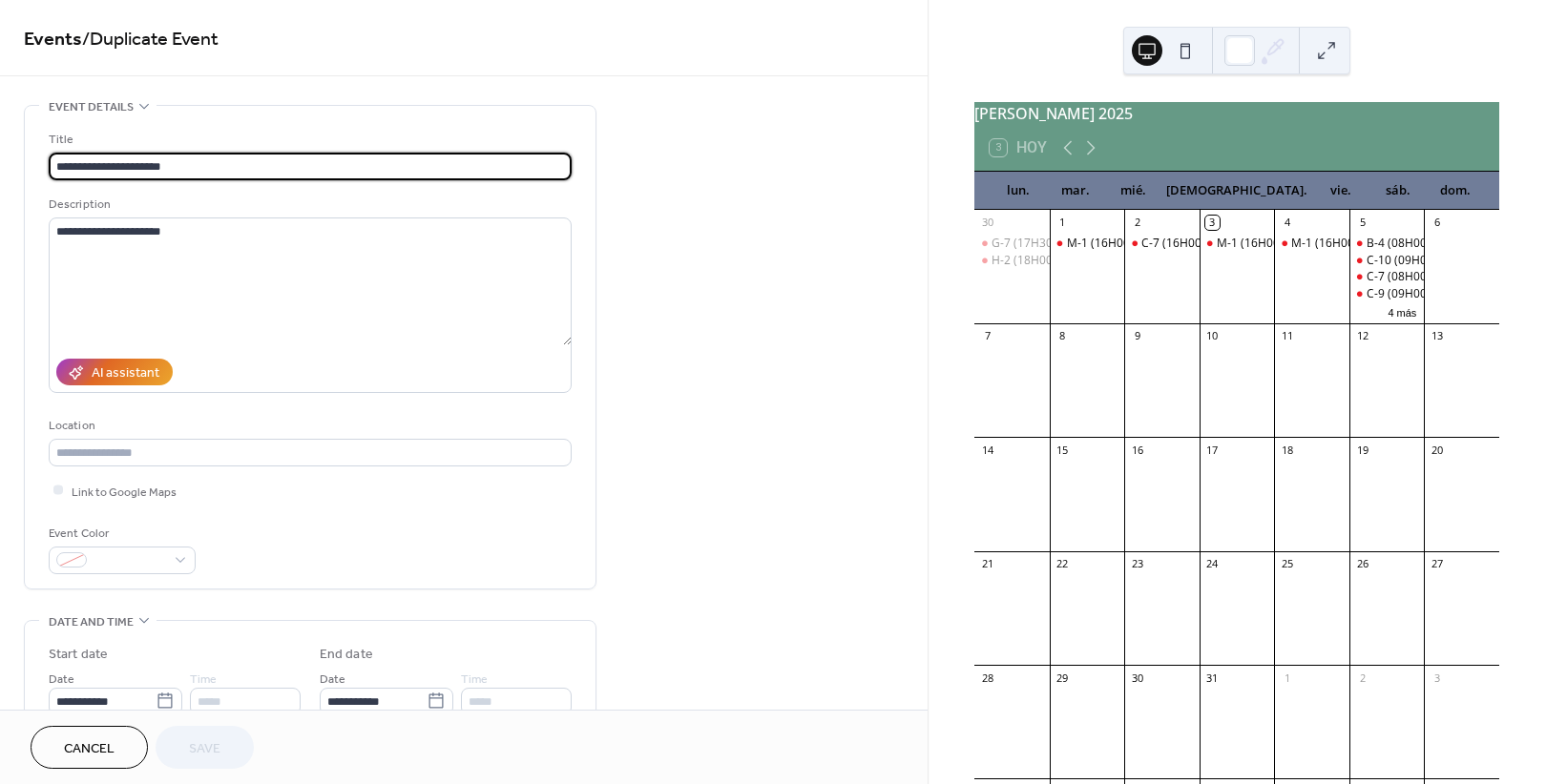 drag, startPoint x: 73, startPoint y: 164, endPoint x: -7, endPoint y: 196, distance: 86.16264 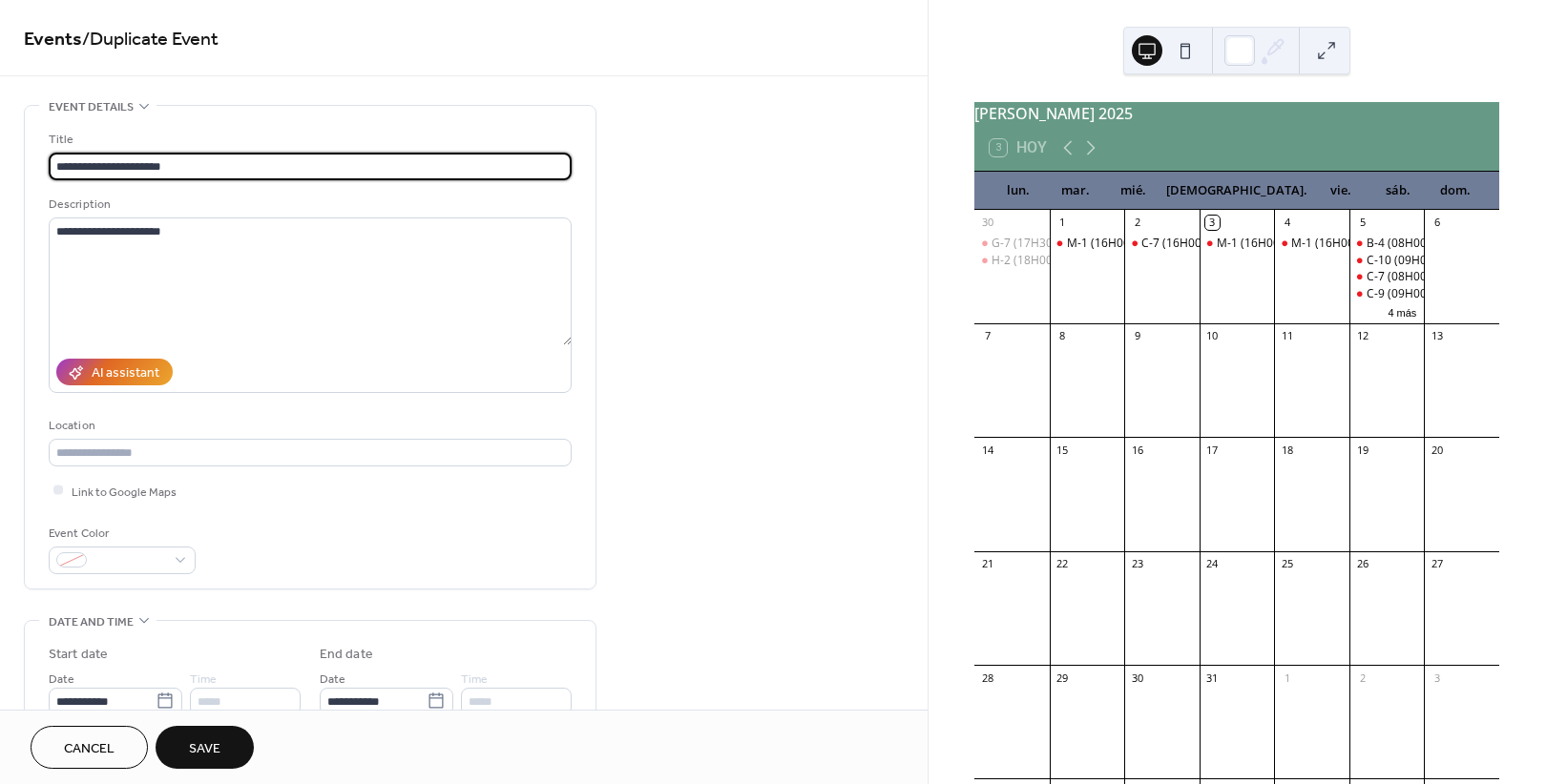 drag, startPoint x: 206, startPoint y: 159, endPoint x: -18, endPoint y: 157, distance: 224.00893 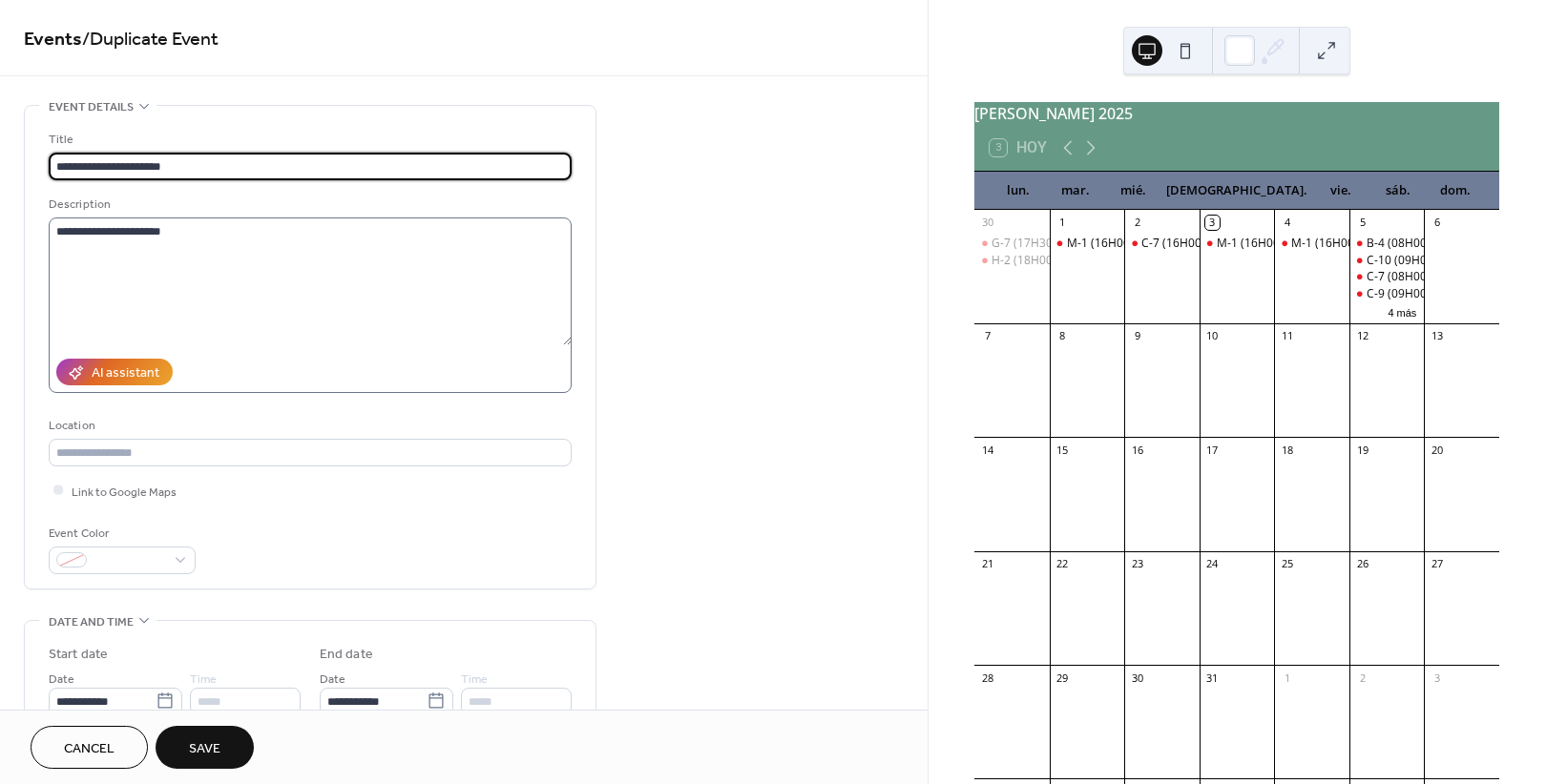 type on "**********" 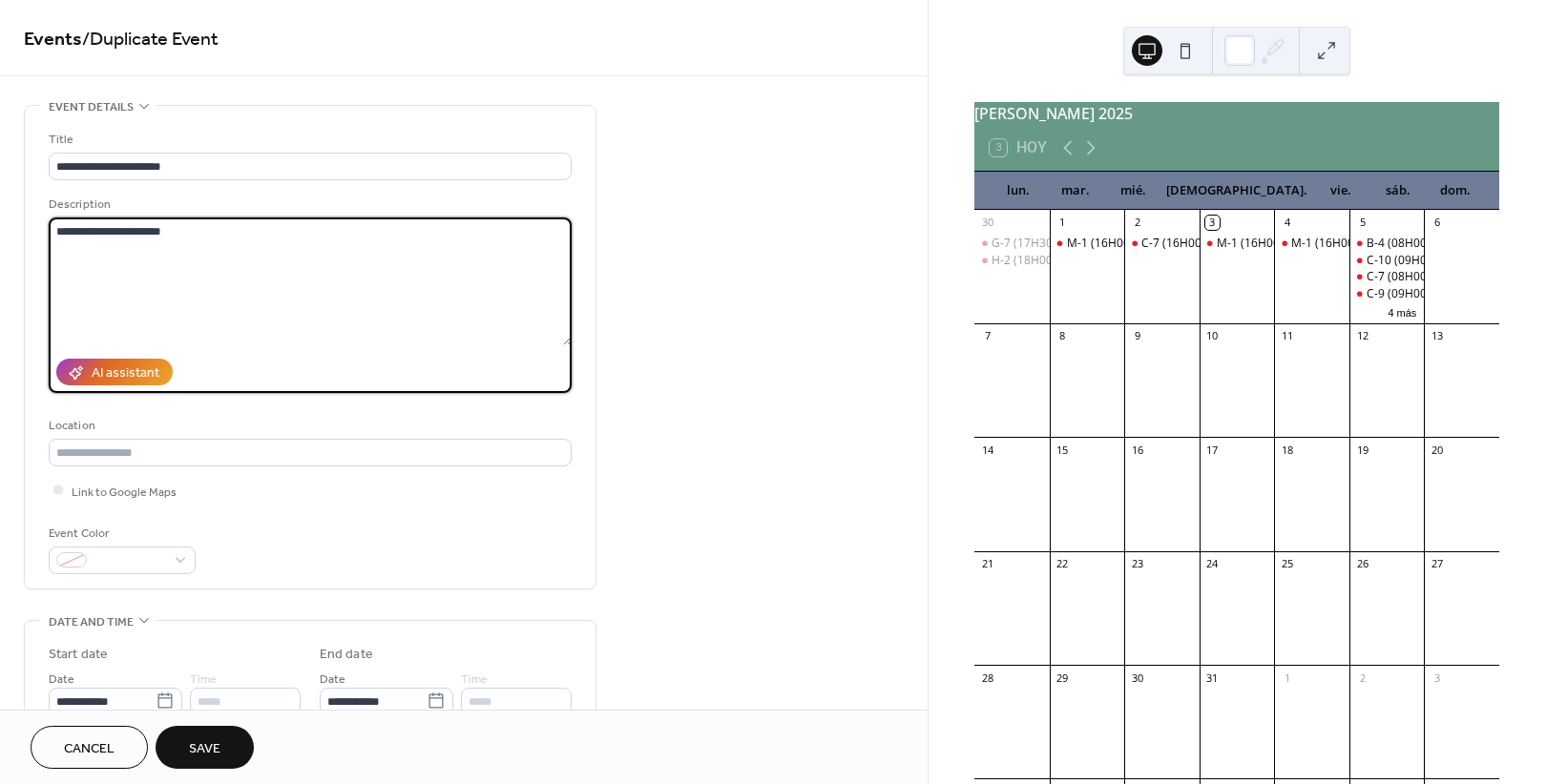 drag, startPoint x: 224, startPoint y: 234, endPoint x: -86, endPoint y: 217, distance: 310.4658 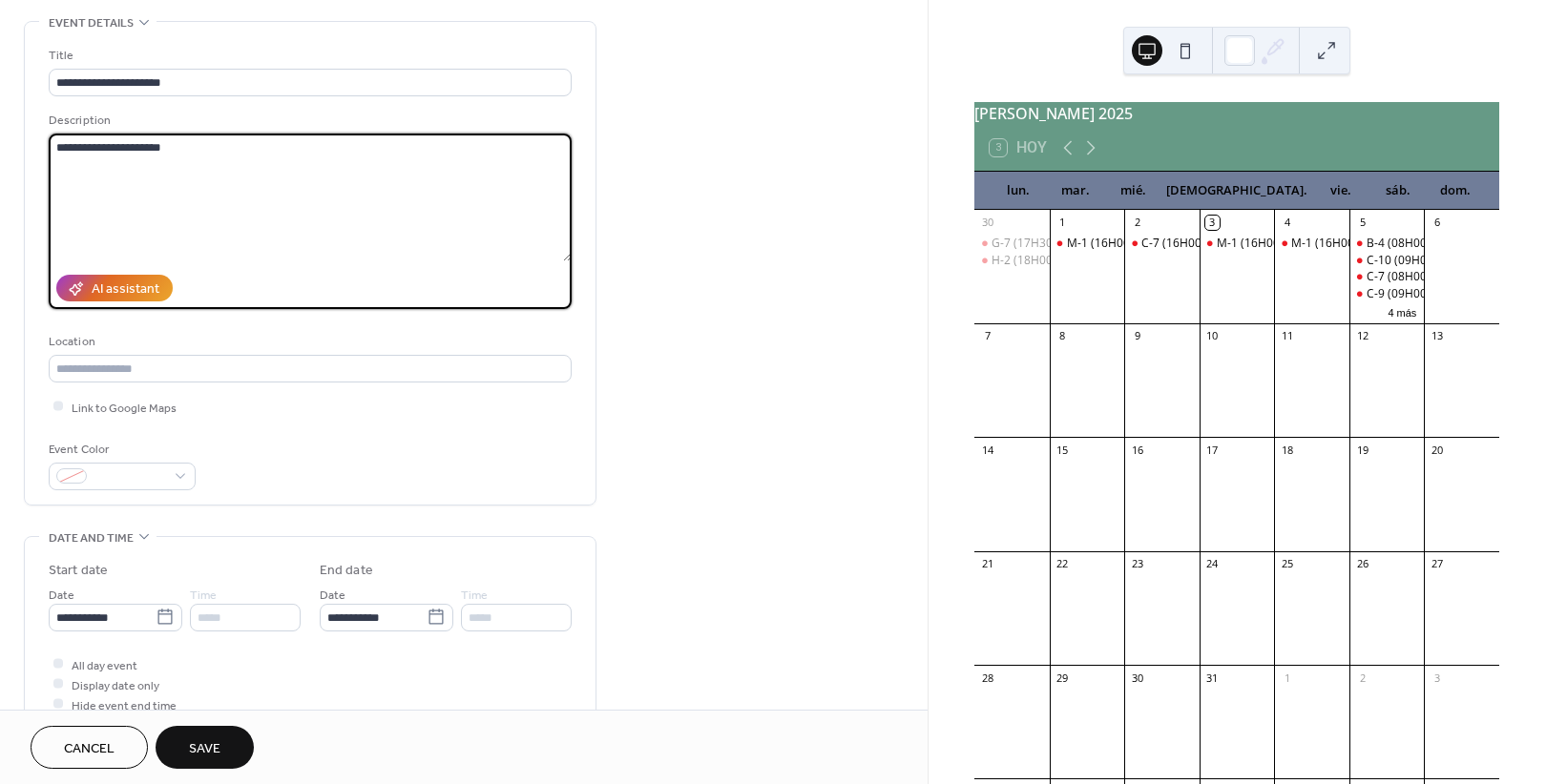 scroll, scrollTop: 238, scrollLeft: 0, axis: vertical 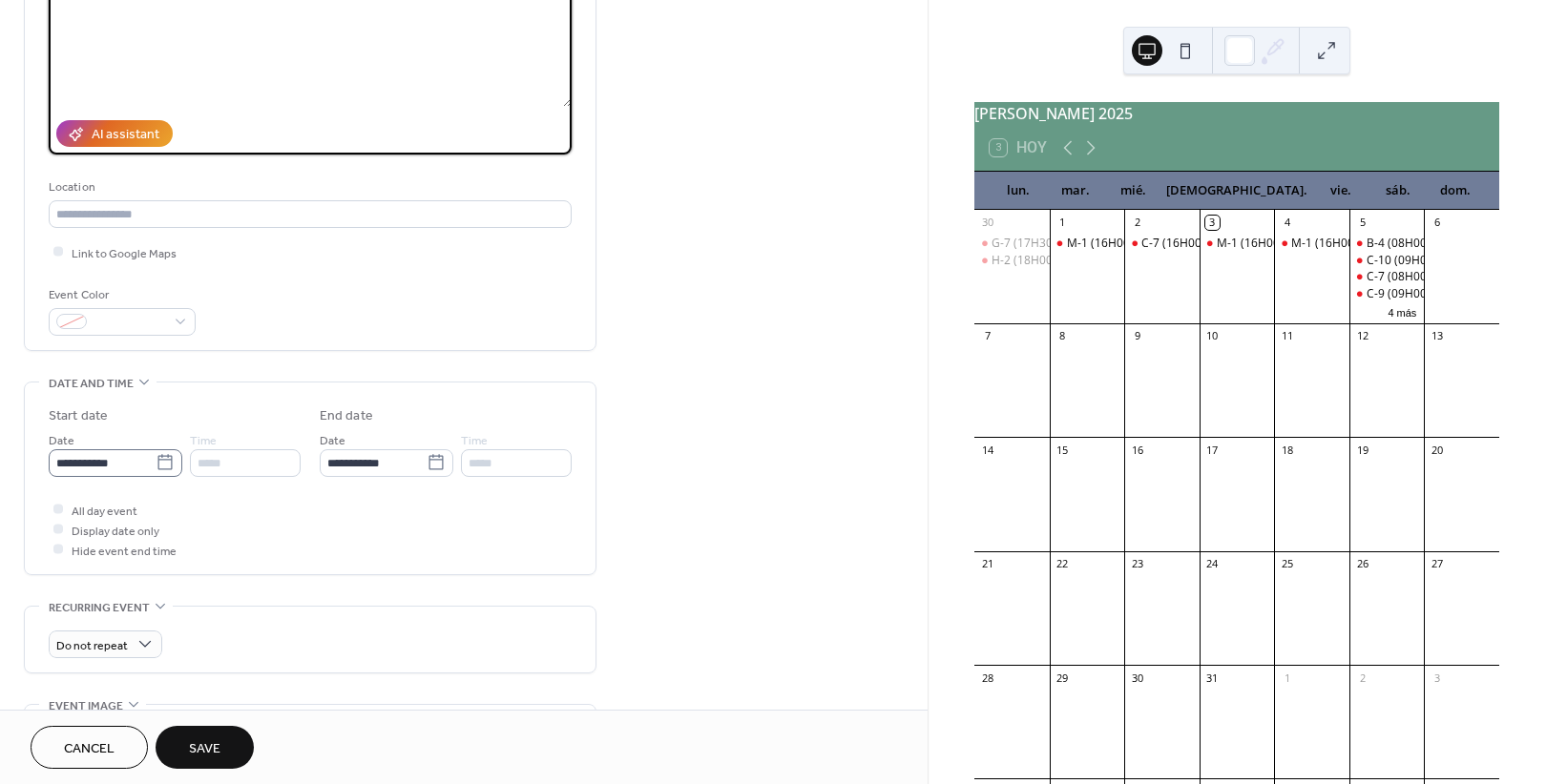 type on "**********" 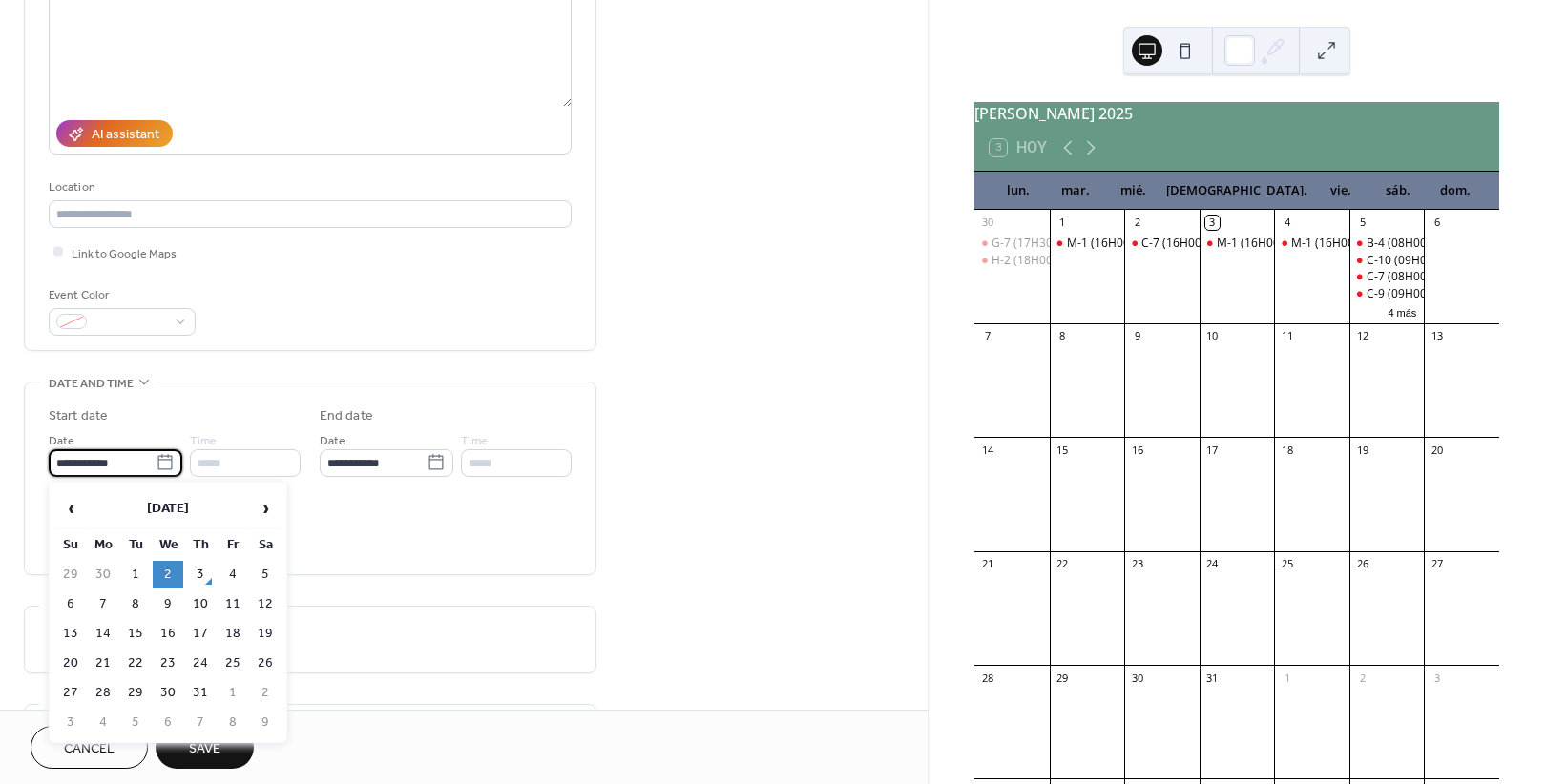 click on "**********" at bounding box center [102, 463] 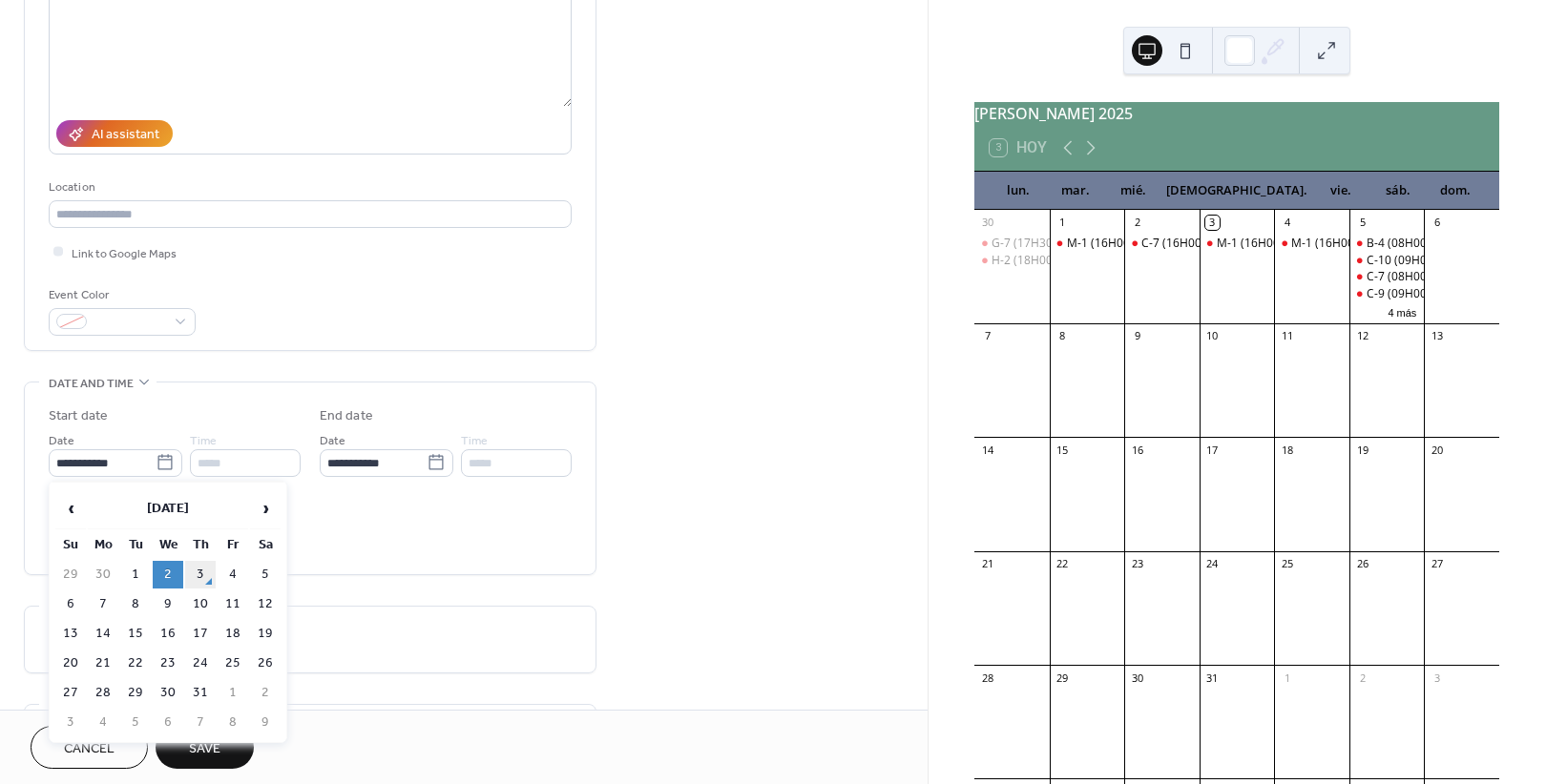 click on "3" at bounding box center [200, 574] 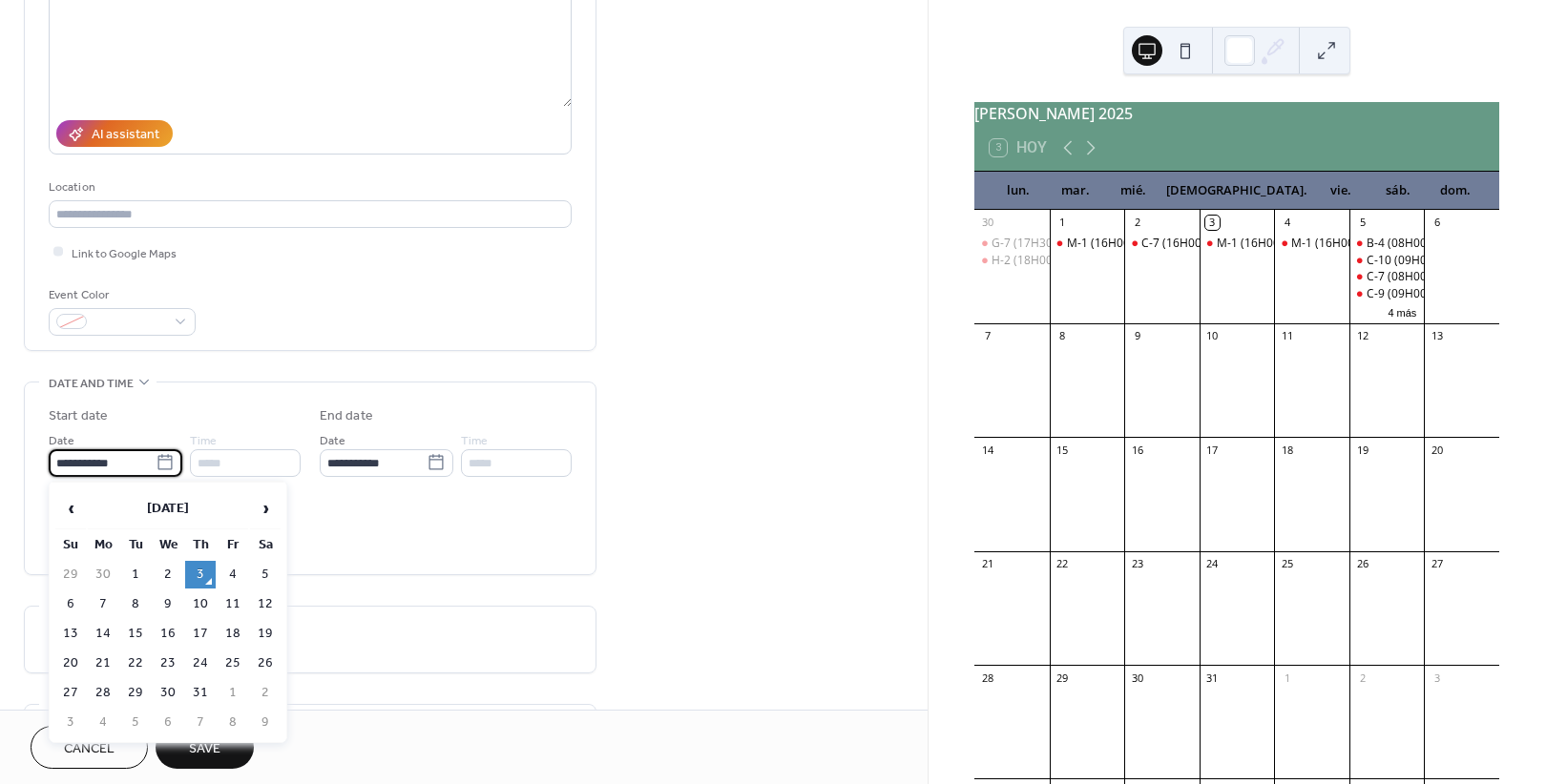 click on "**********" at bounding box center [102, 463] 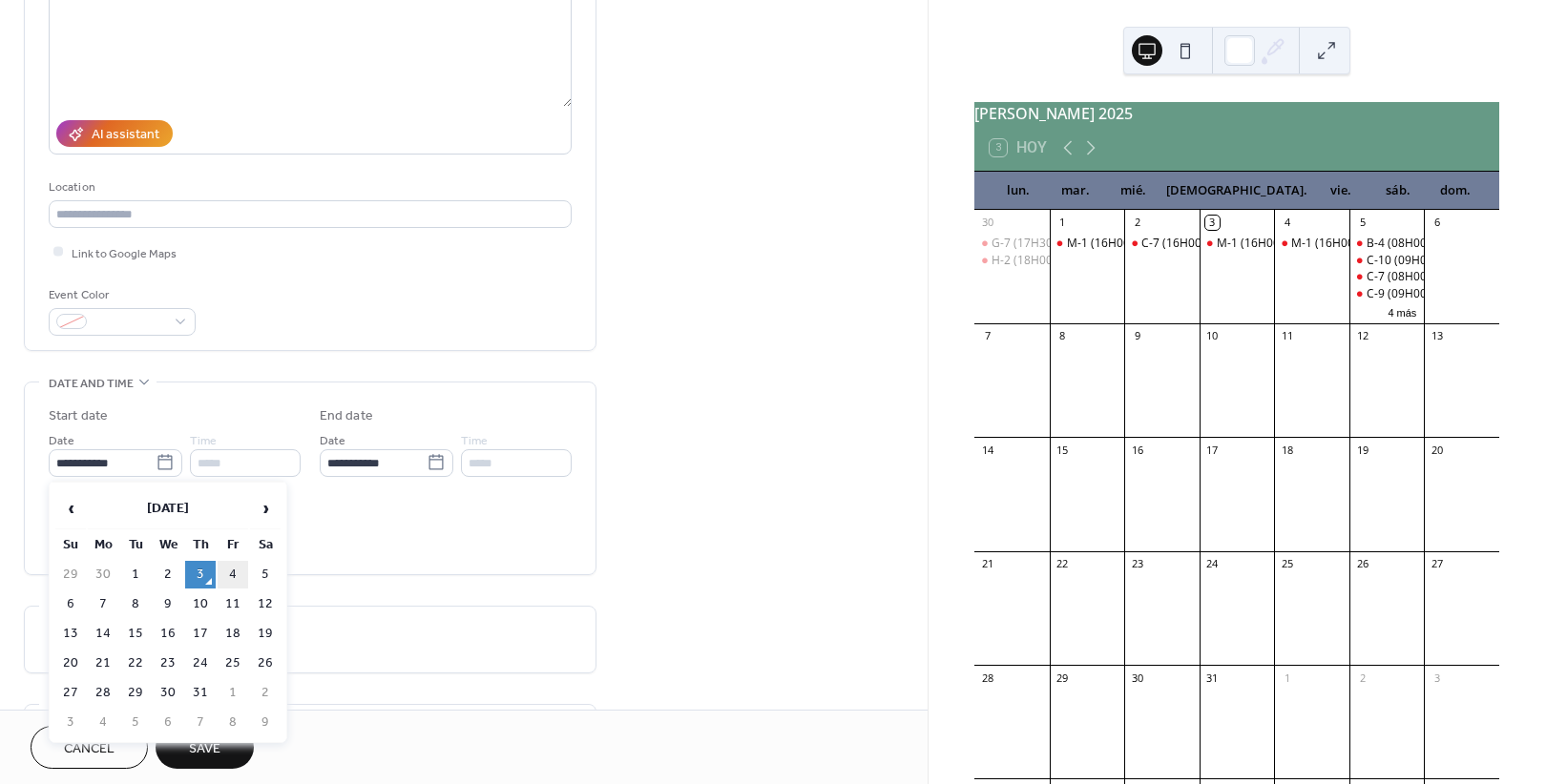 click on "4" at bounding box center [233, 574] 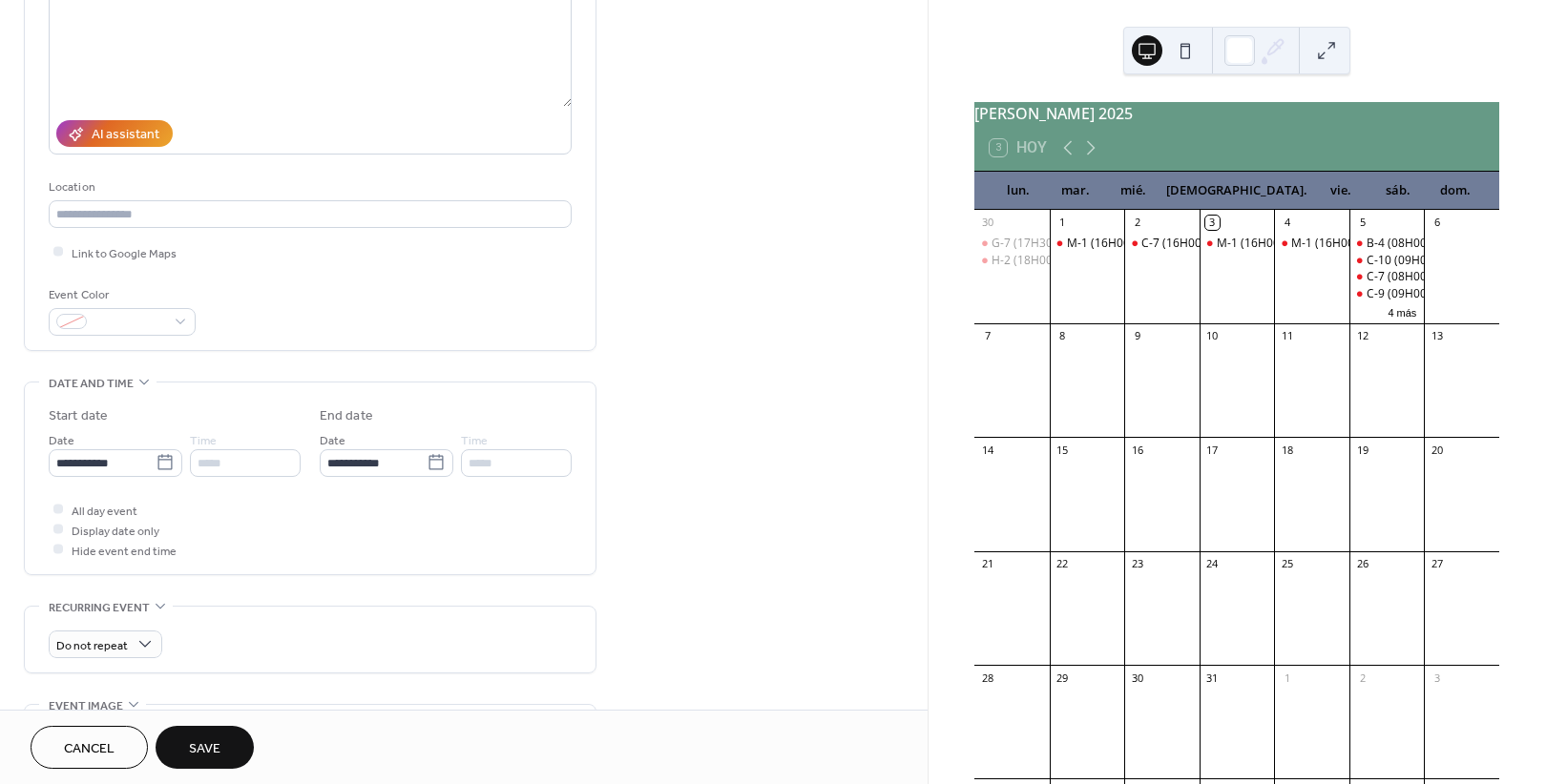 click on "Save" at bounding box center [204, 749] 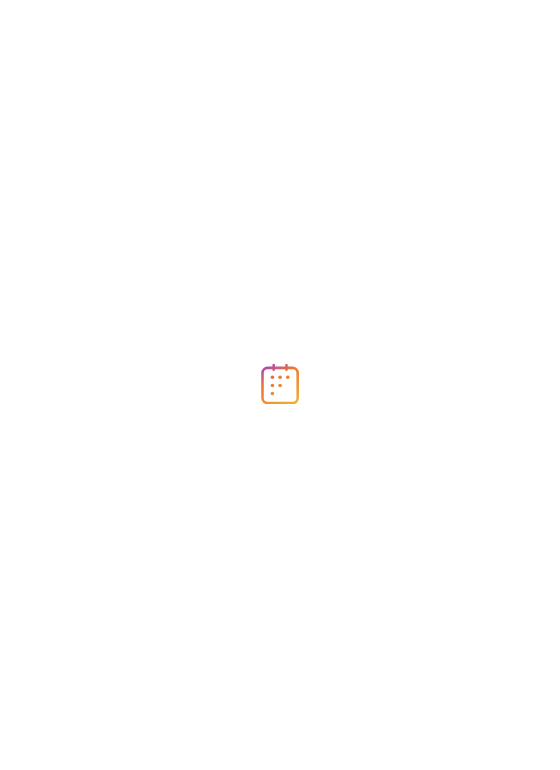 scroll, scrollTop: 0, scrollLeft: 0, axis: both 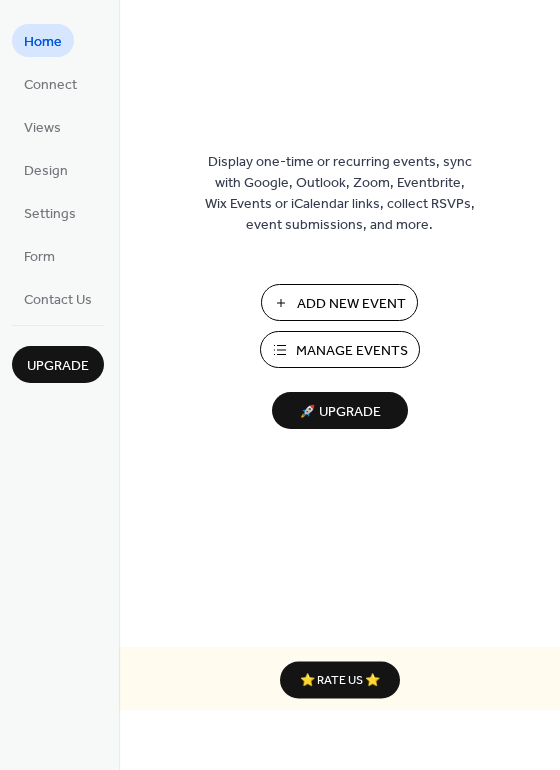 click on "Manage Events" at bounding box center (352, 351) 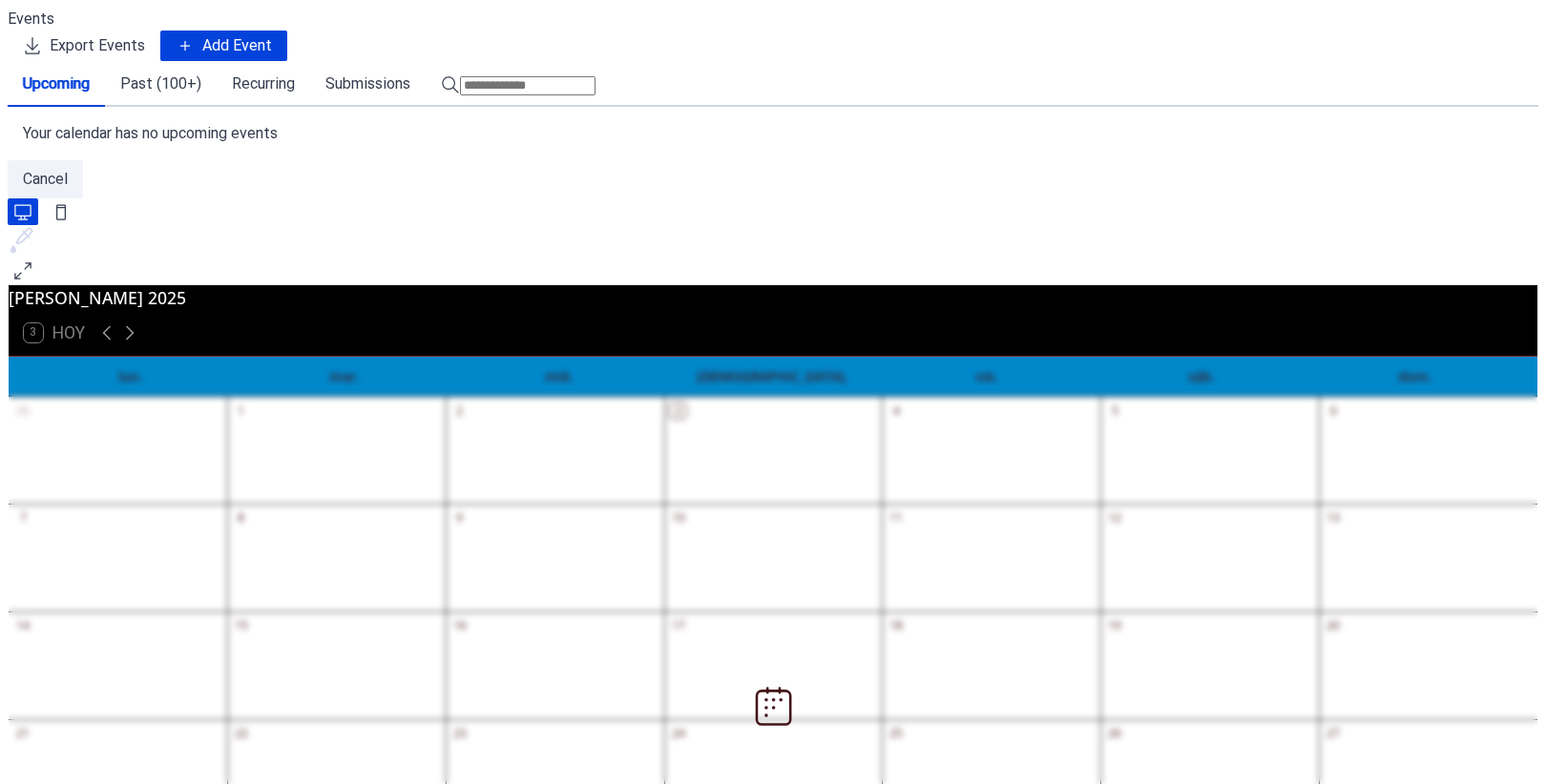 scroll, scrollTop: 0, scrollLeft: 0, axis: both 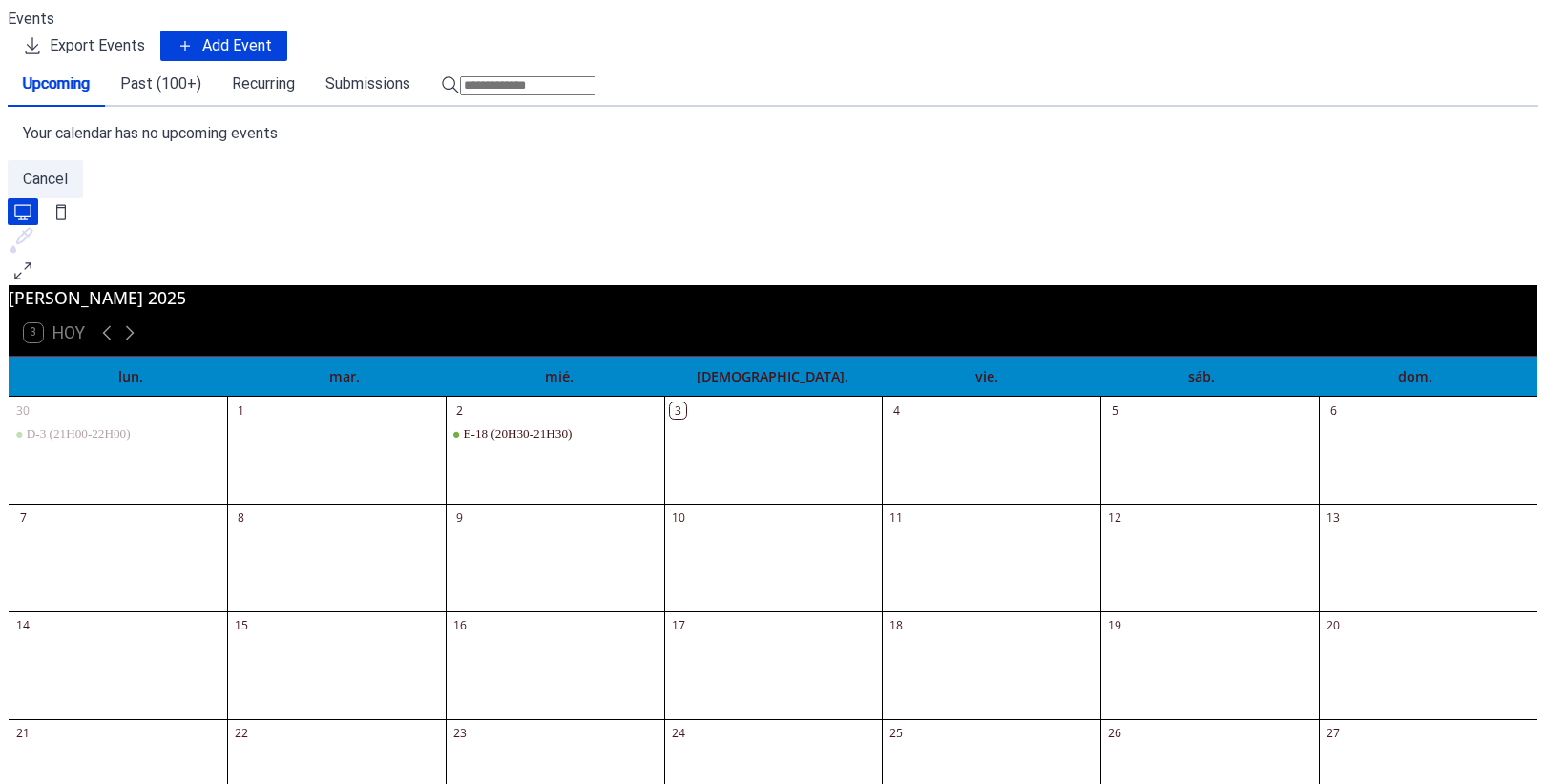 click on "Past  (100+)" at bounding box center (160, 84) 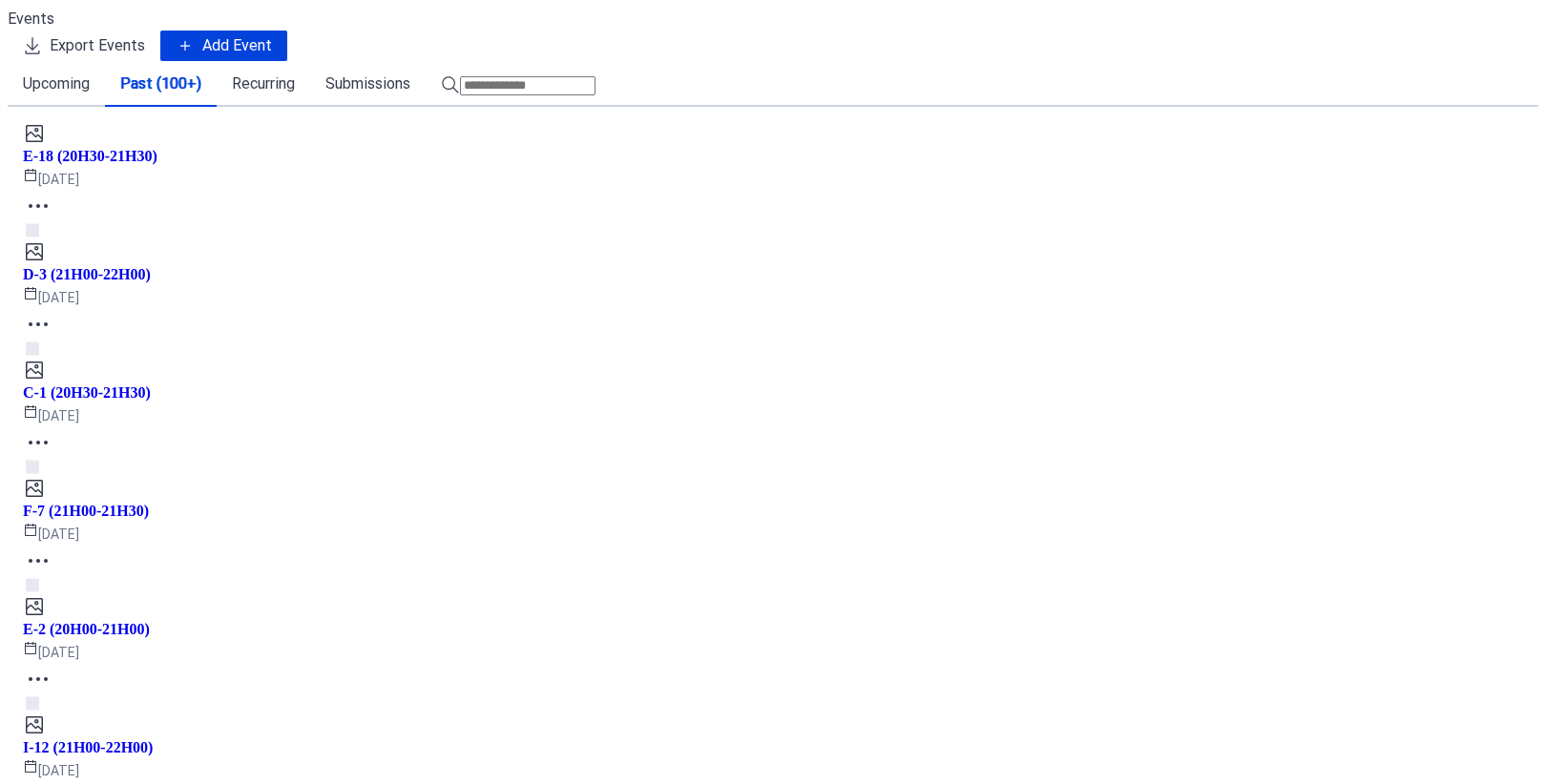 click 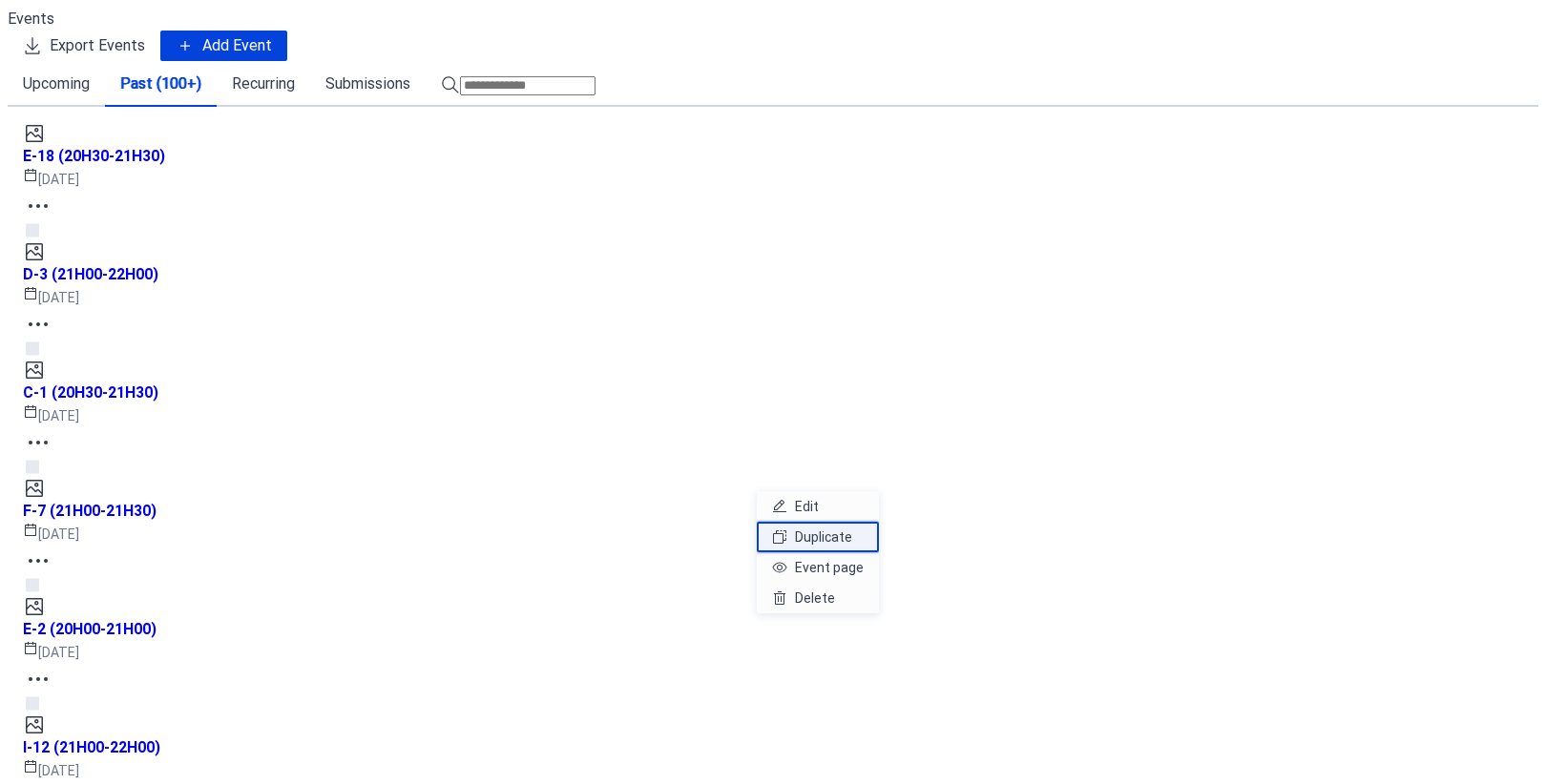 click on "Duplicate" at bounding box center (824, 537) 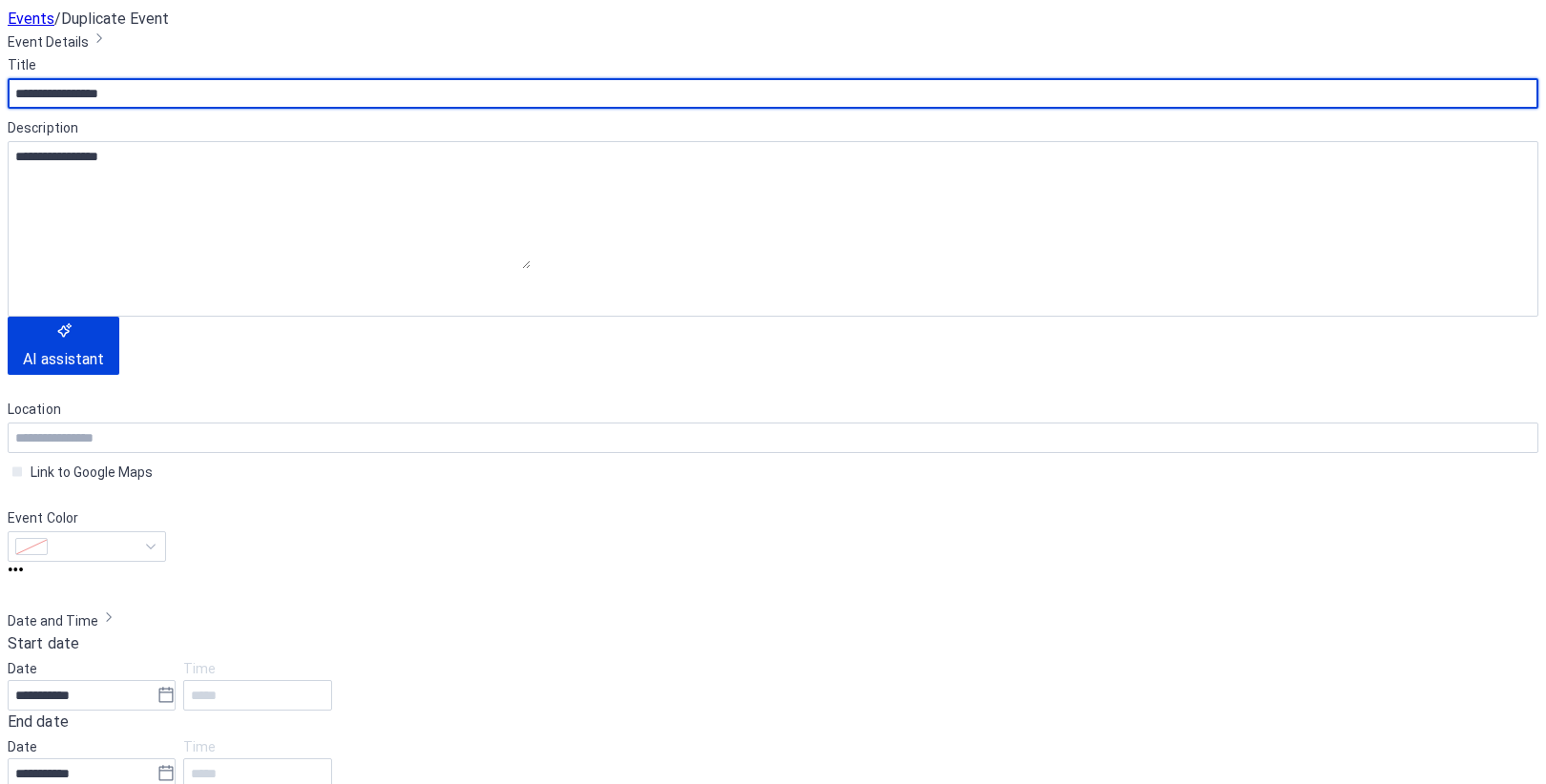 scroll, scrollTop: 238, scrollLeft: 0, axis: vertical 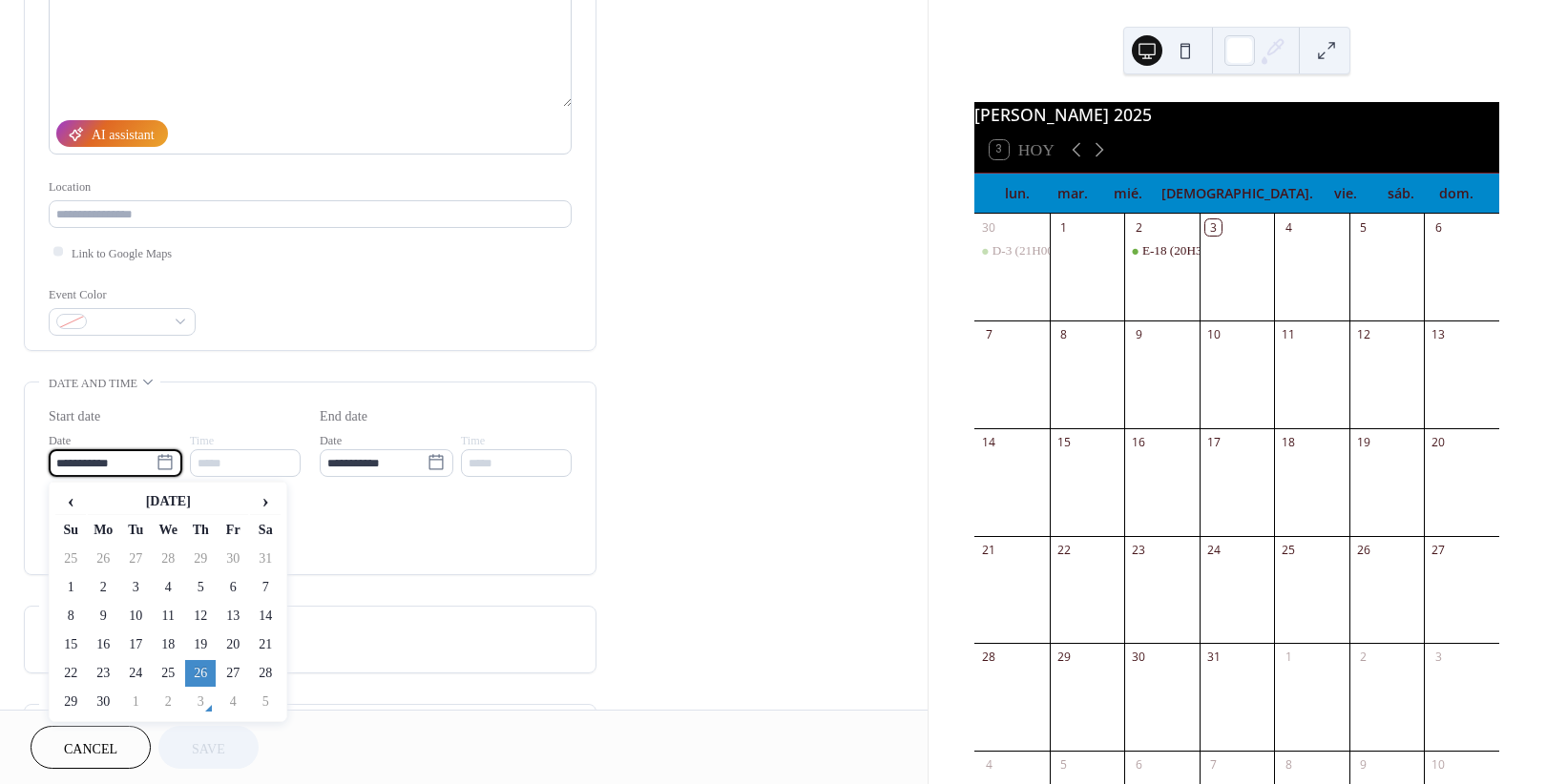 click on "**********" at bounding box center (102, 463) 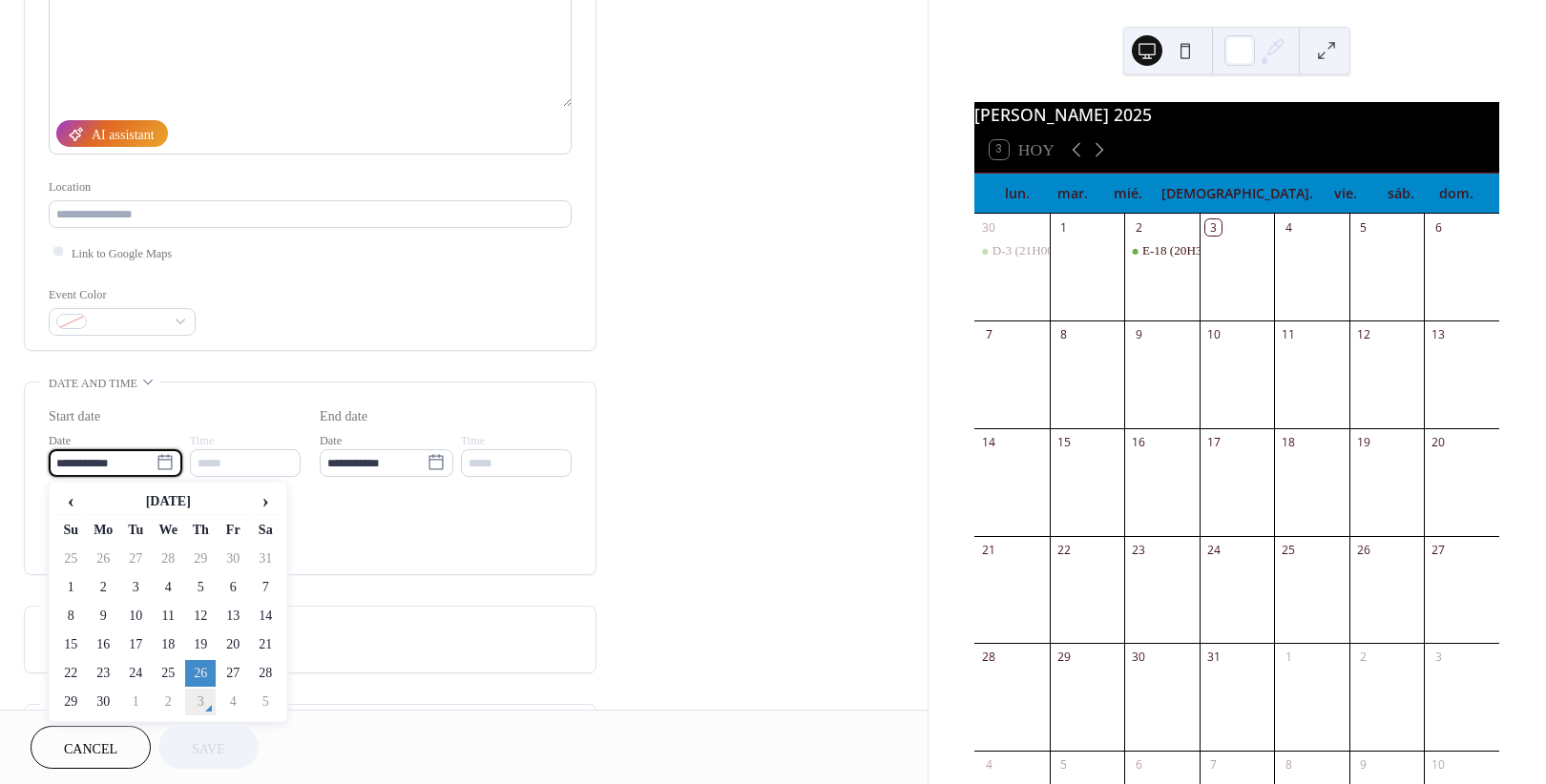 click on "3" at bounding box center (200, 702) 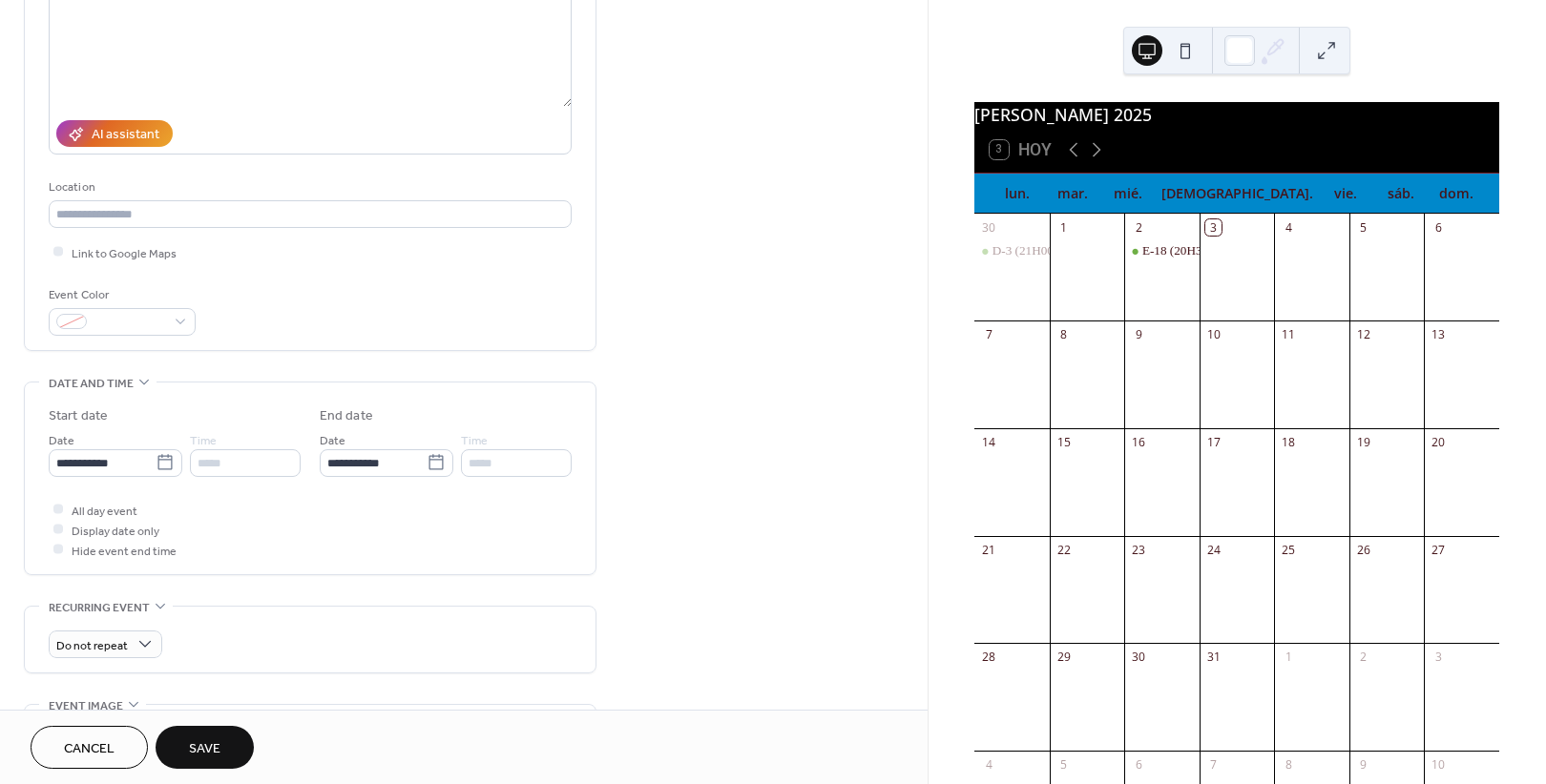 click on "Save" at bounding box center [204, 749] 